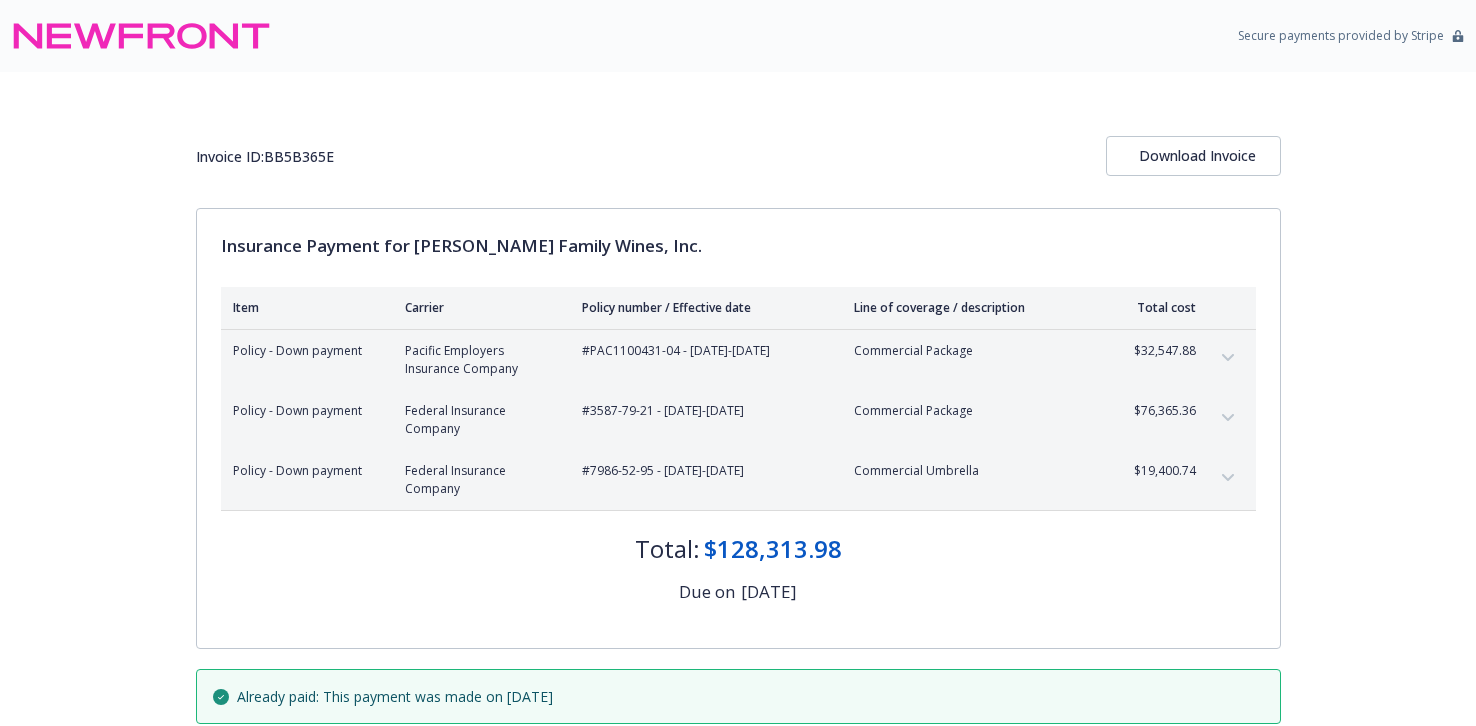 scroll, scrollTop: 0, scrollLeft: 0, axis: both 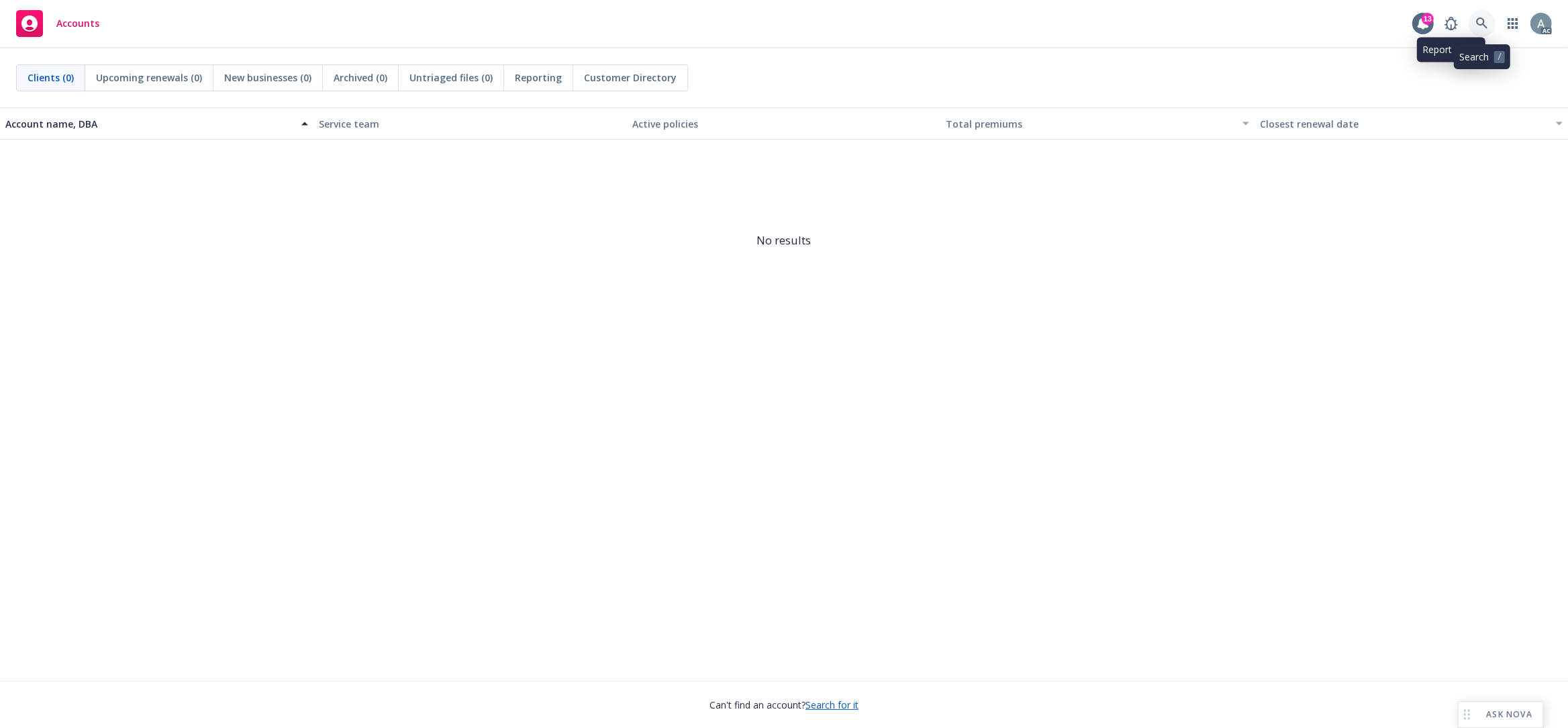 click 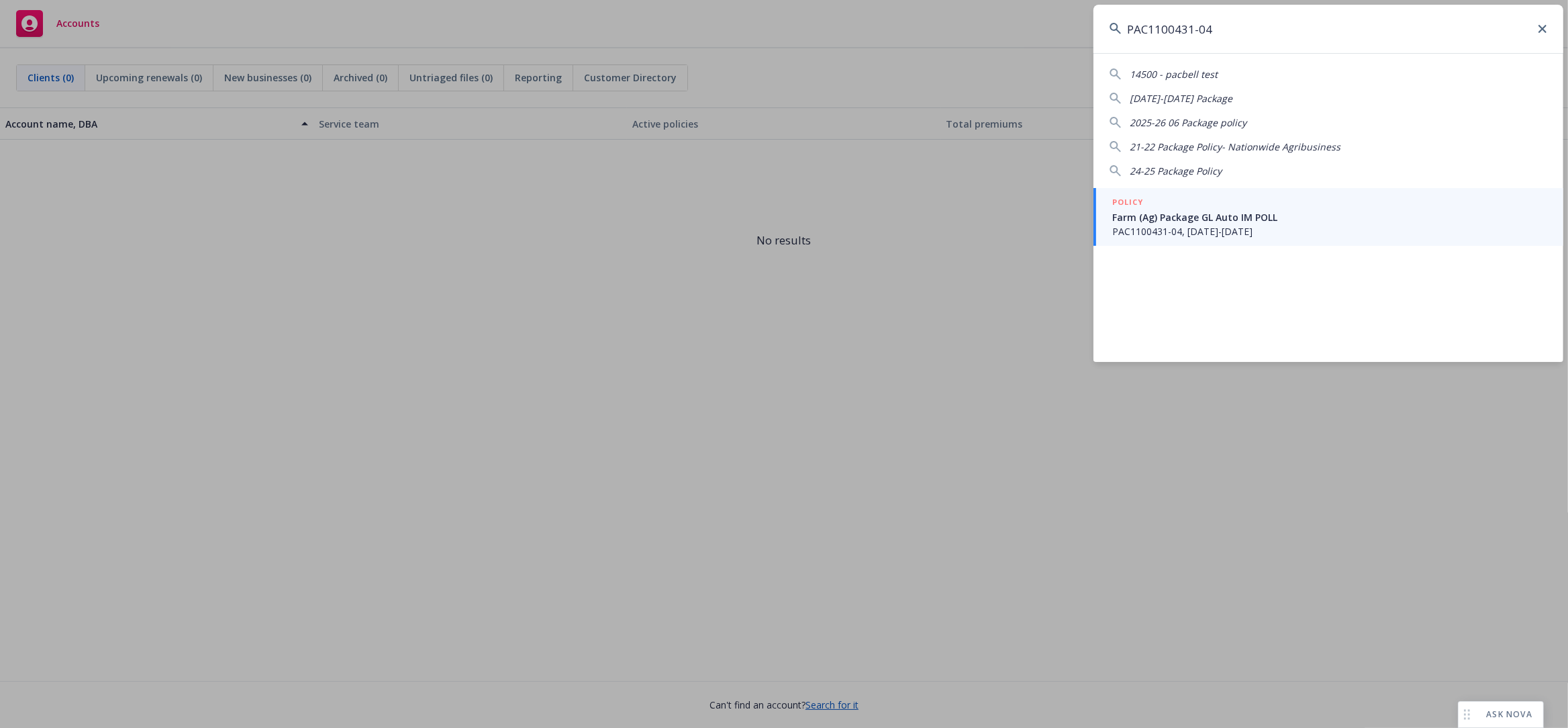 type on "PAC1100431-04" 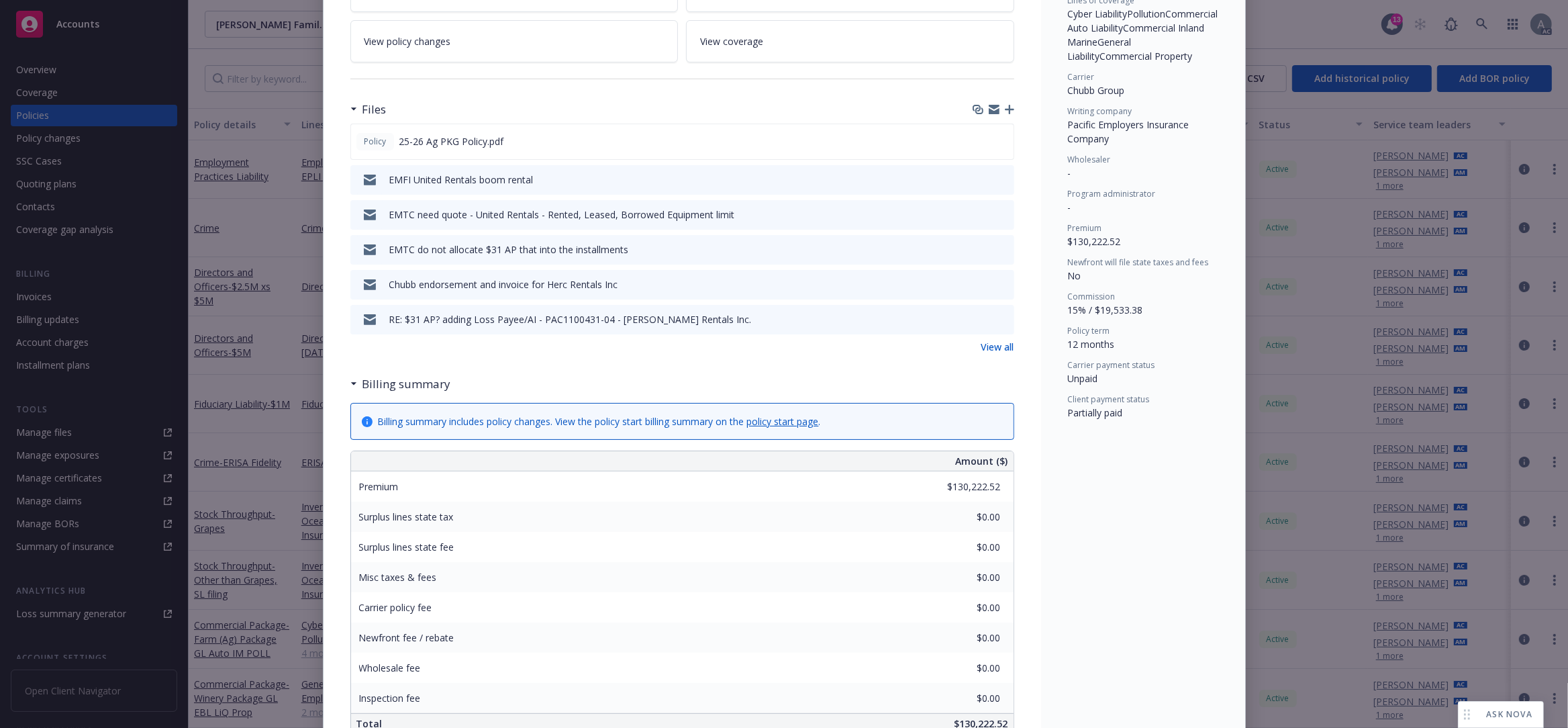scroll, scrollTop: 873, scrollLeft: 0, axis: vertical 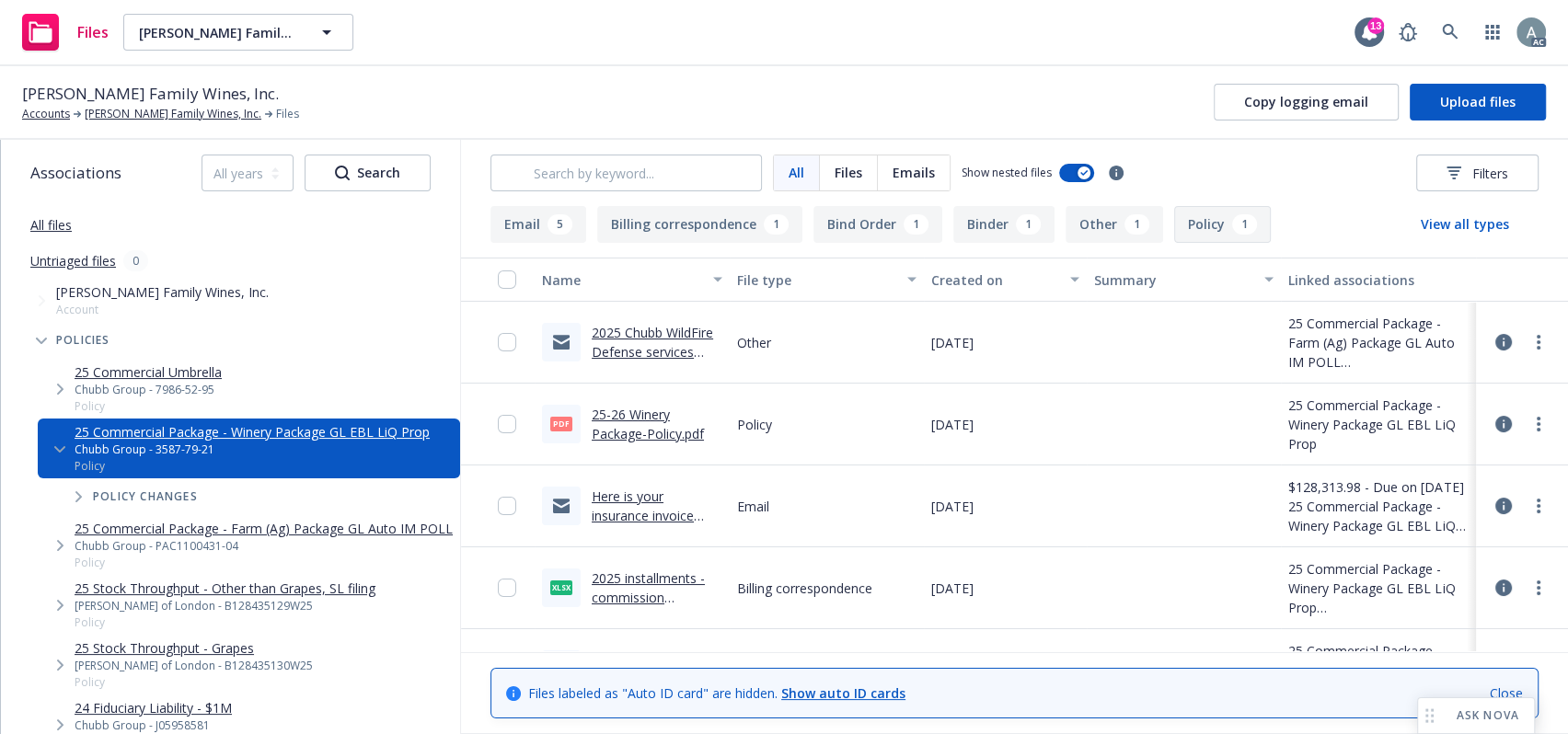 click on "Policy   1" at bounding box center [1222, 224] 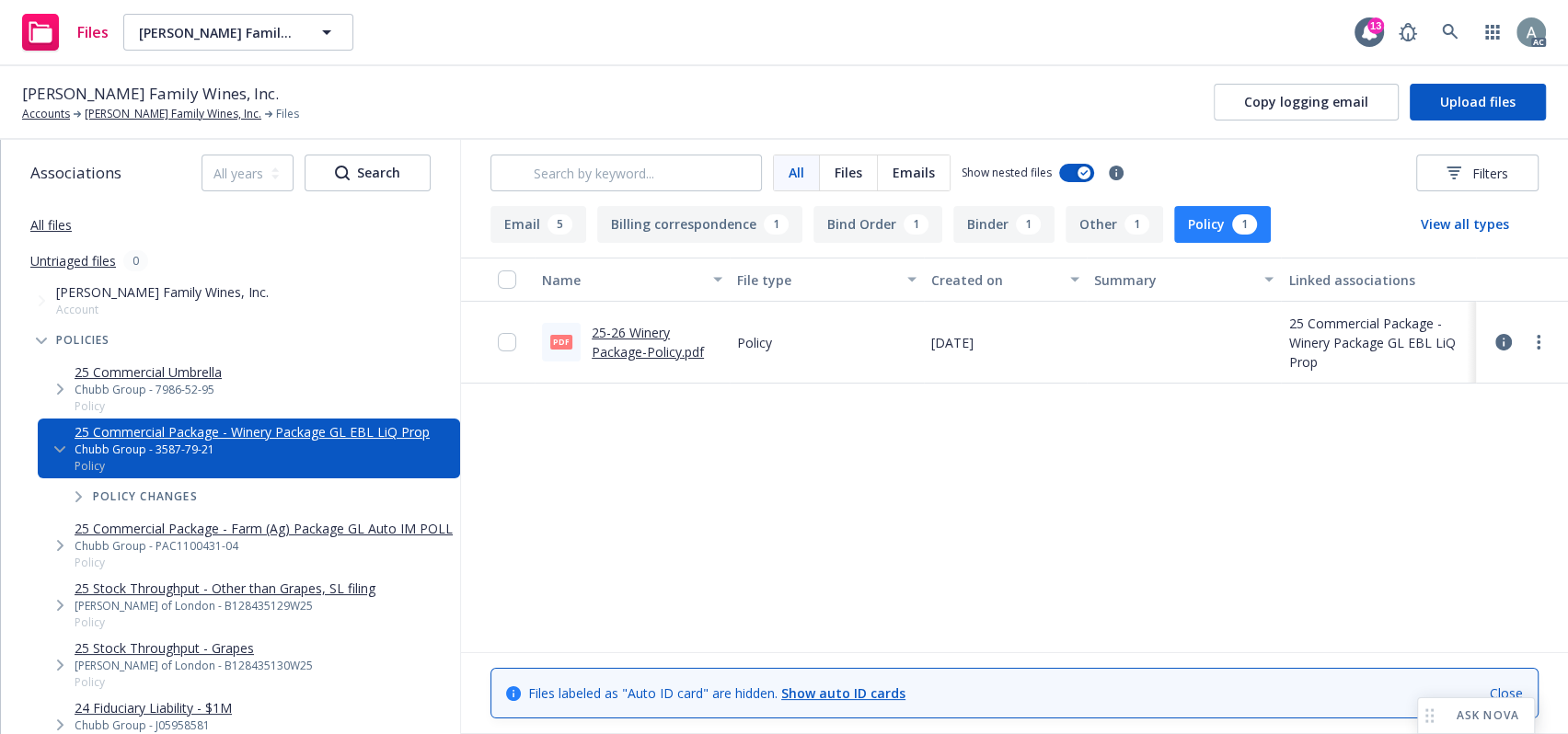 click on "25-26 Winery Package-Policy.pdf" at bounding box center [648, 342] 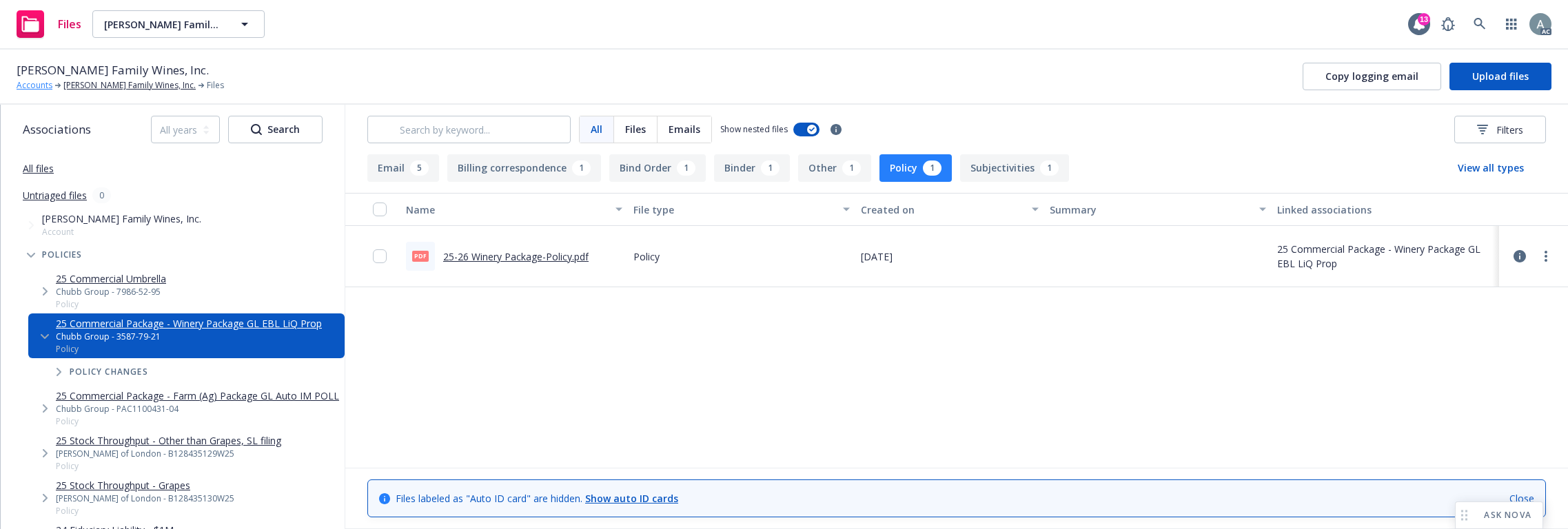 click on "Accounts" at bounding box center [34, 85] 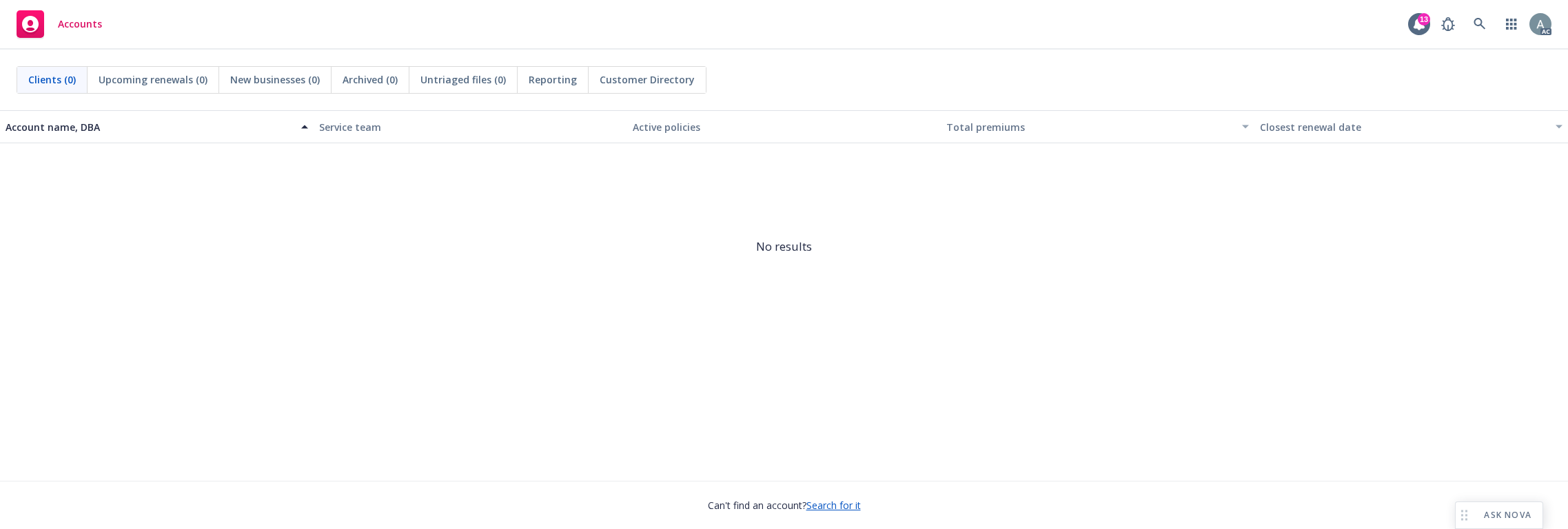 scroll, scrollTop: 0, scrollLeft: 0, axis: both 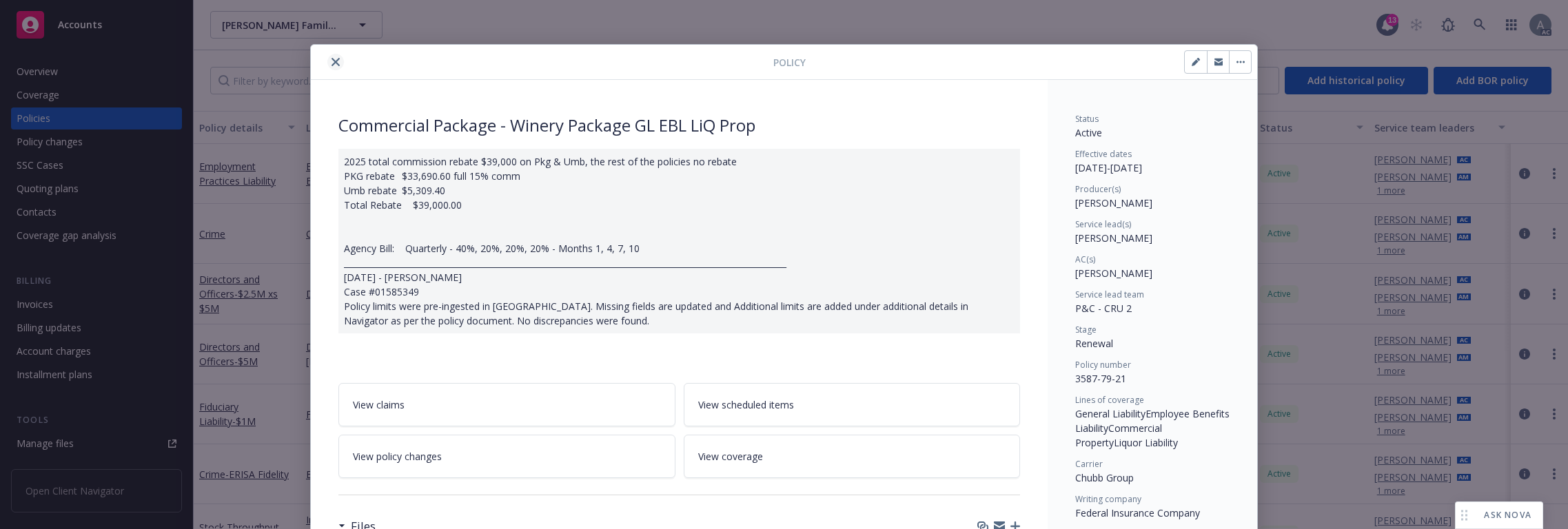 click 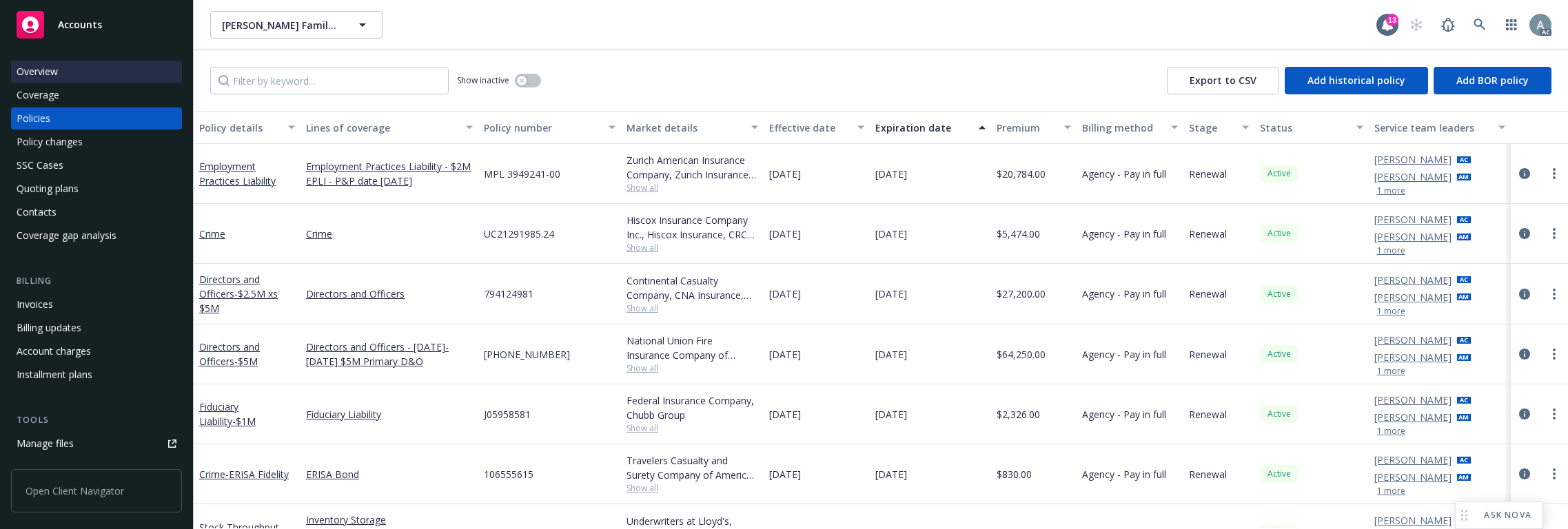 click on "Overview" at bounding box center [96, 72] 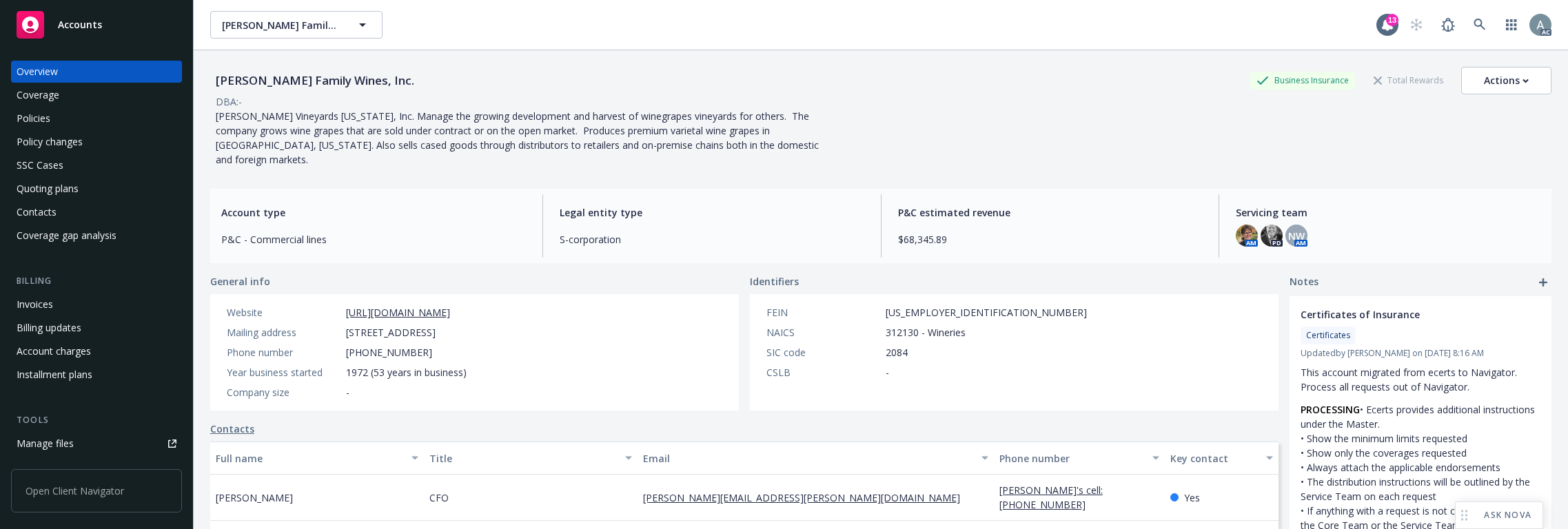 click on "305 Hilltown Road, Salinas, CA, 93908" at bounding box center [391, 332] 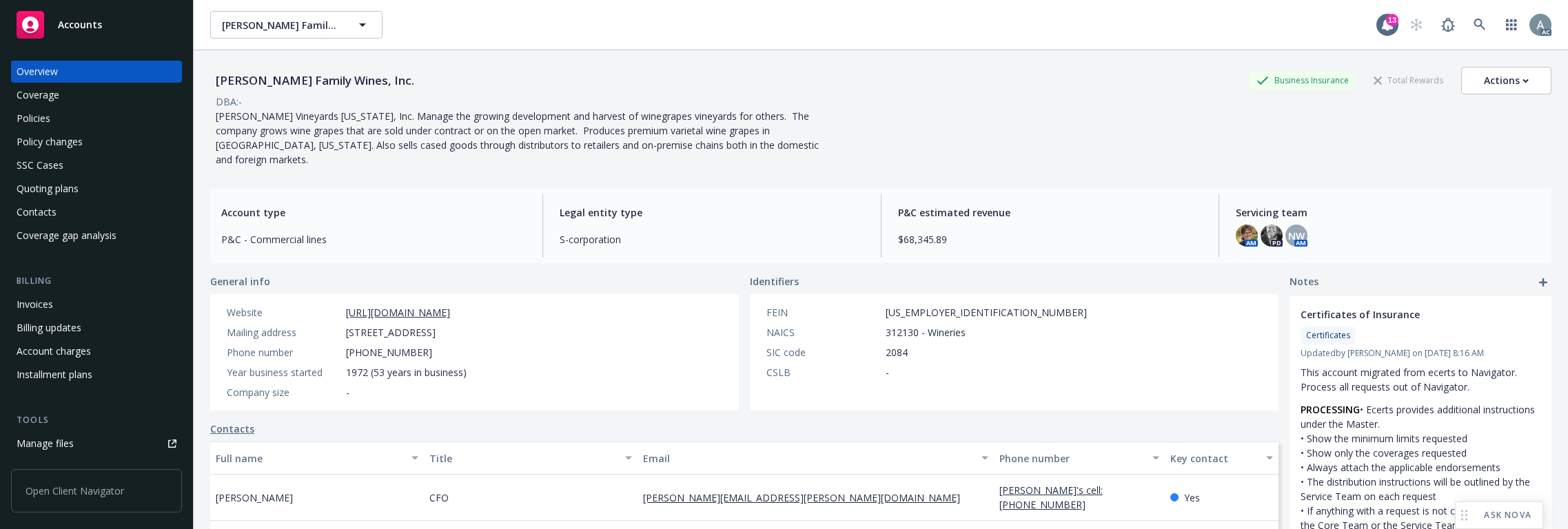 drag, startPoint x: 517, startPoint y: 317, endPoint x: 487, endPoint y: 318, distance: 30.016662 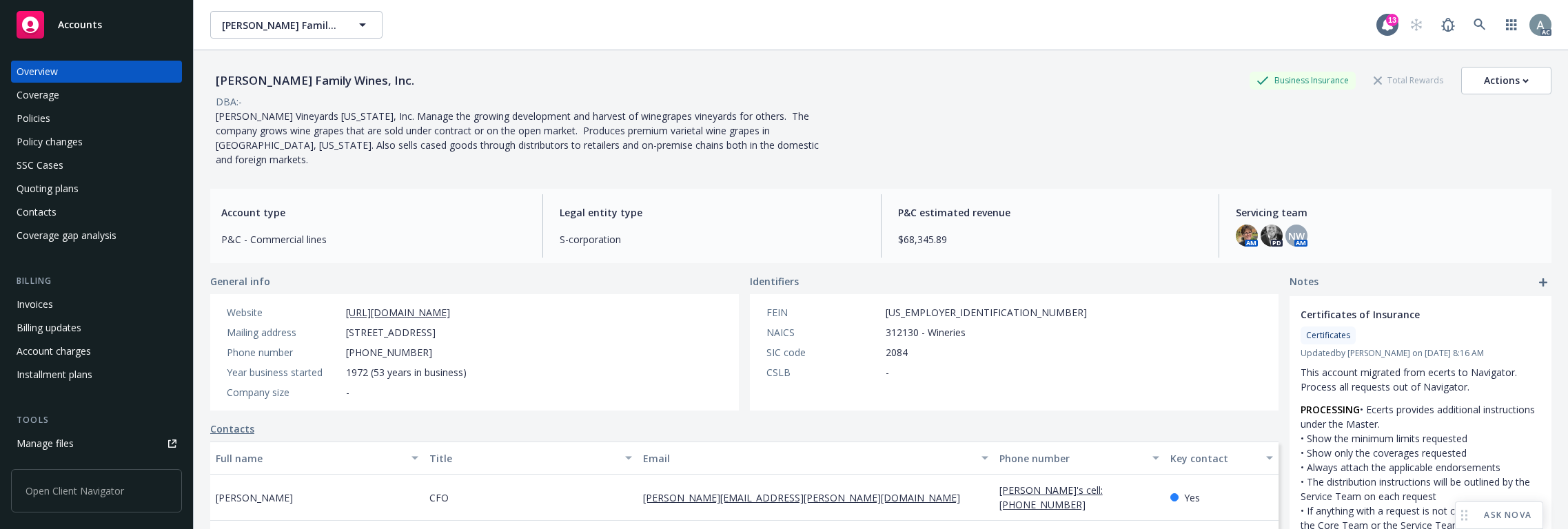 click on "Mailing address 305 Hilltown Road, Salinas, CA, 93908" at bounding box center (347, 332) 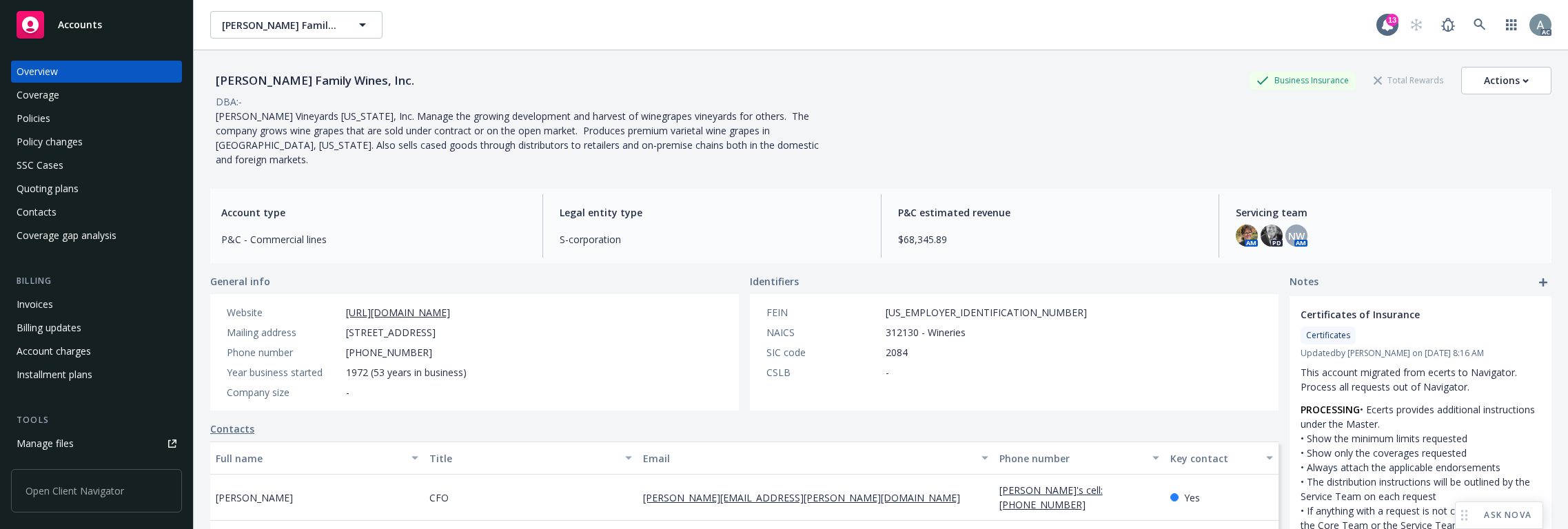copy on "93908" 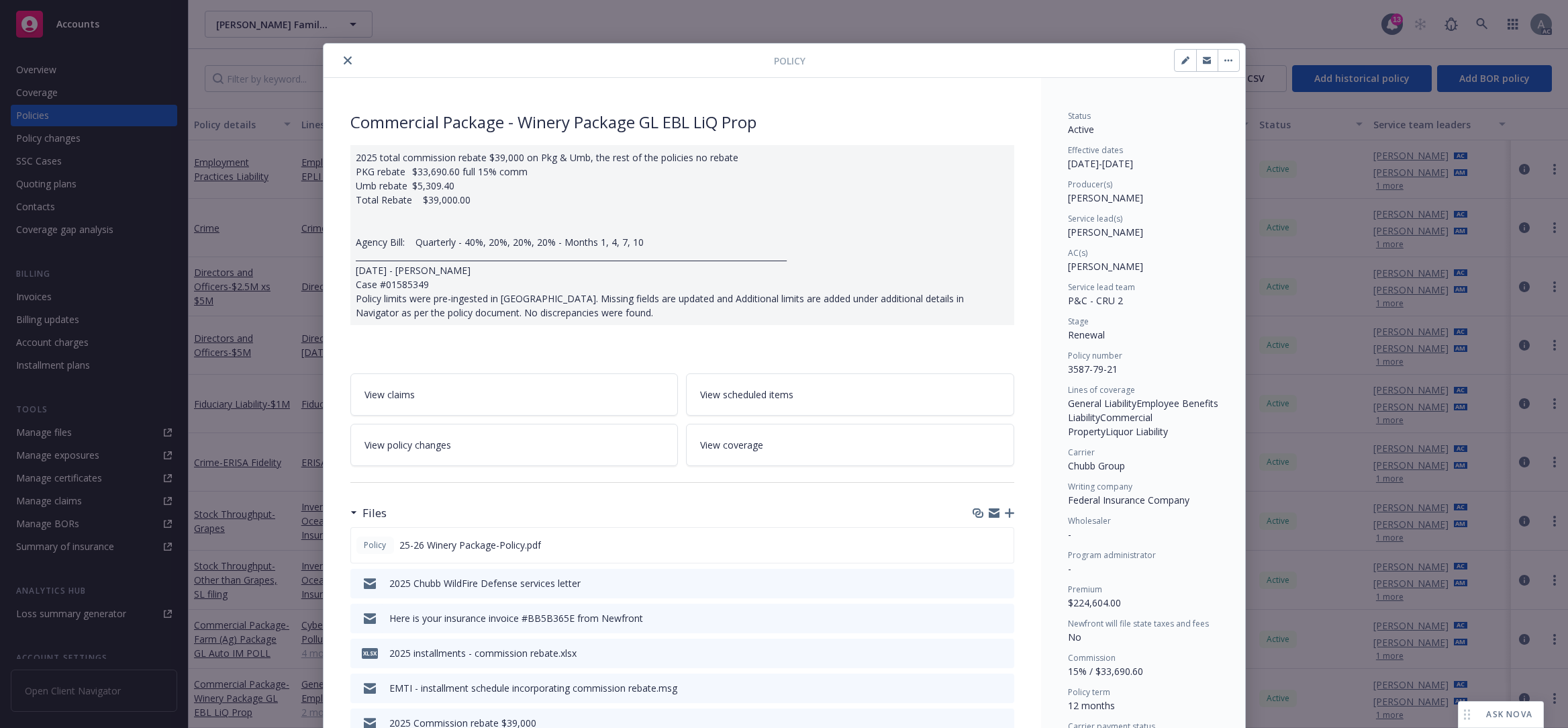 scroll, scrollTop: 0, scrollLeft: 0, axis: both 